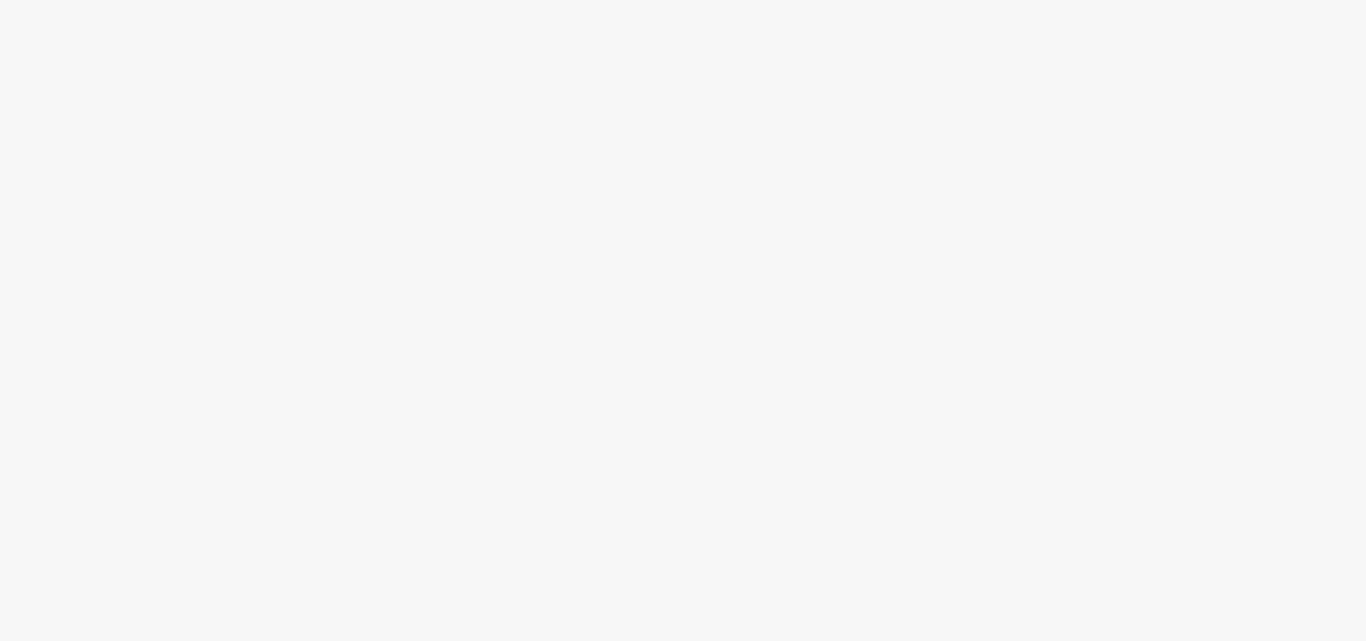 scroll, scrollTop: 0, scrollLeft: 0, axis: both 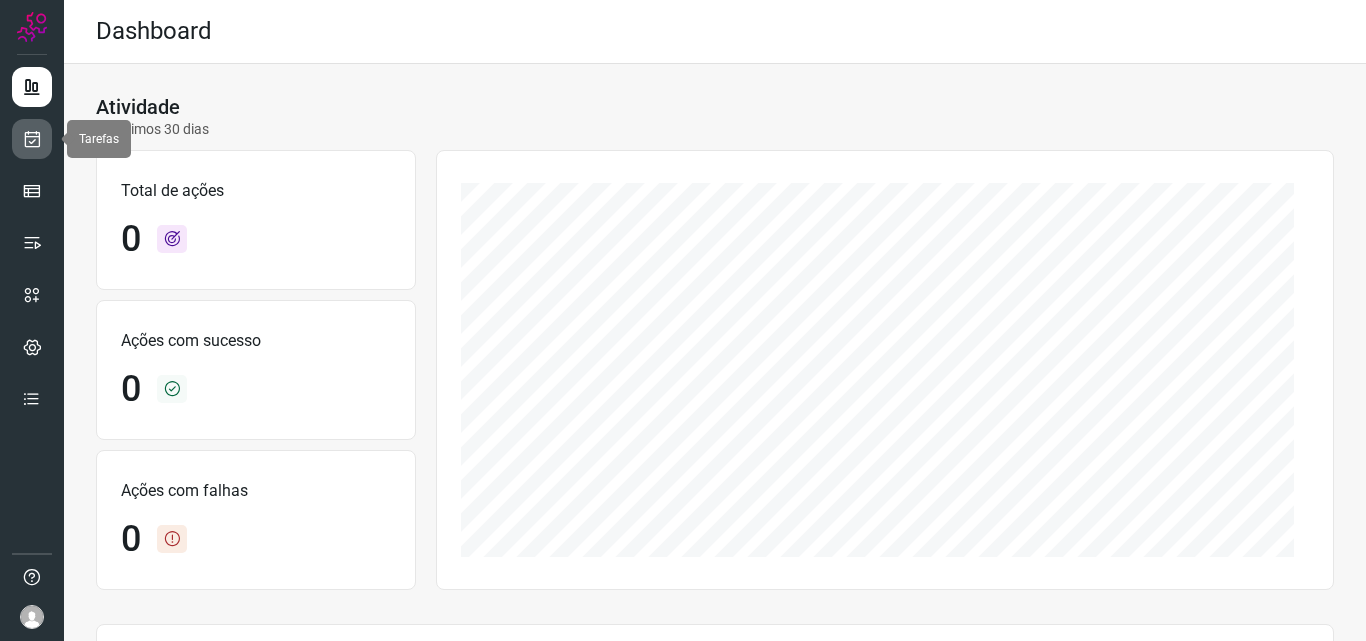 click at bounding box center [32, 139] 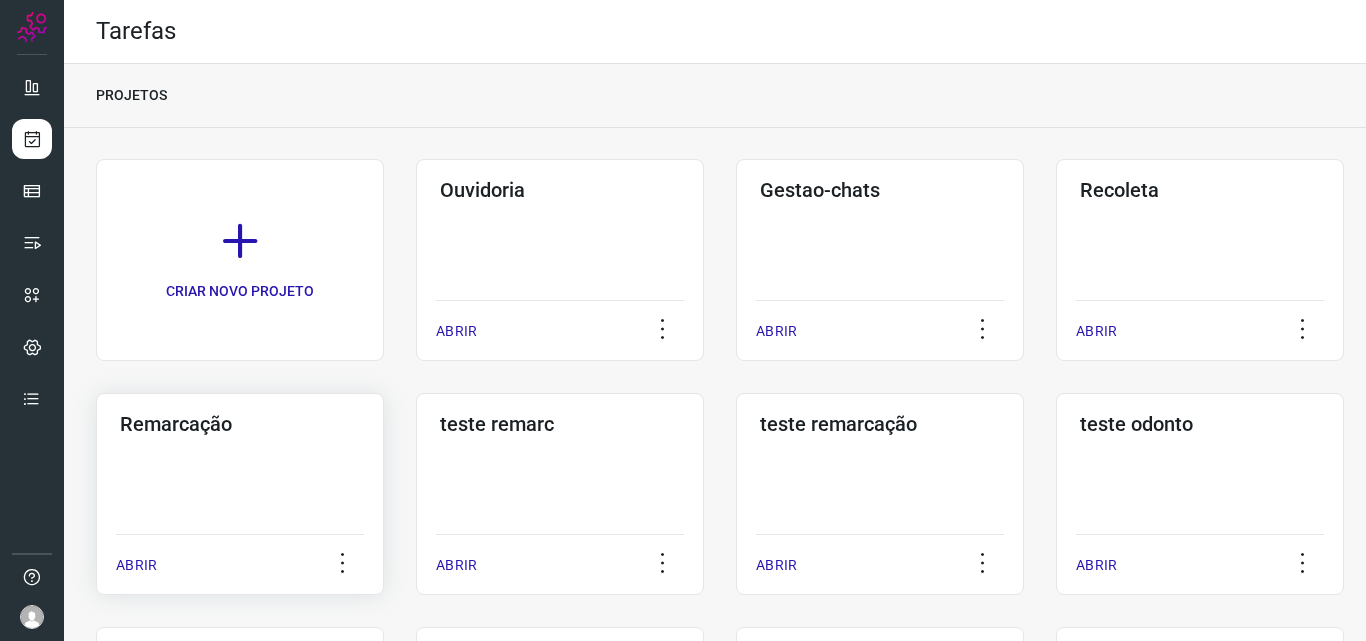 click on "Remarcação" at bounding box center [240, 424] 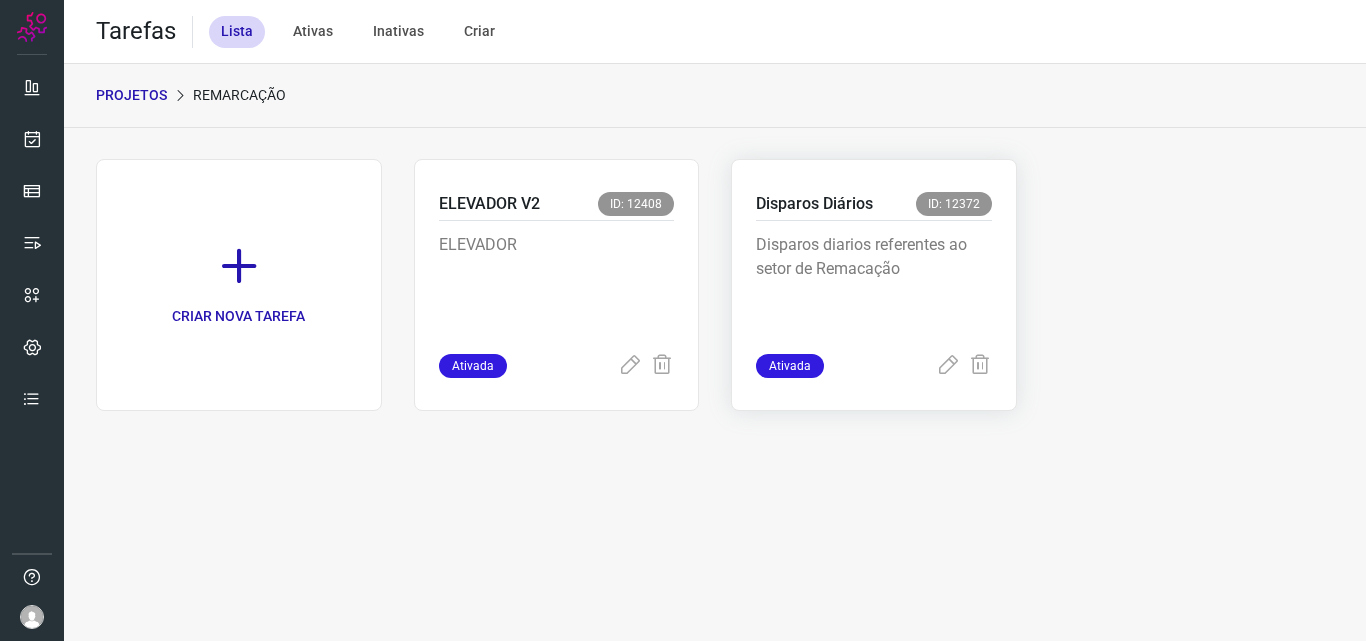 click on "Disparos Diários" at bounding box center (814, 204) 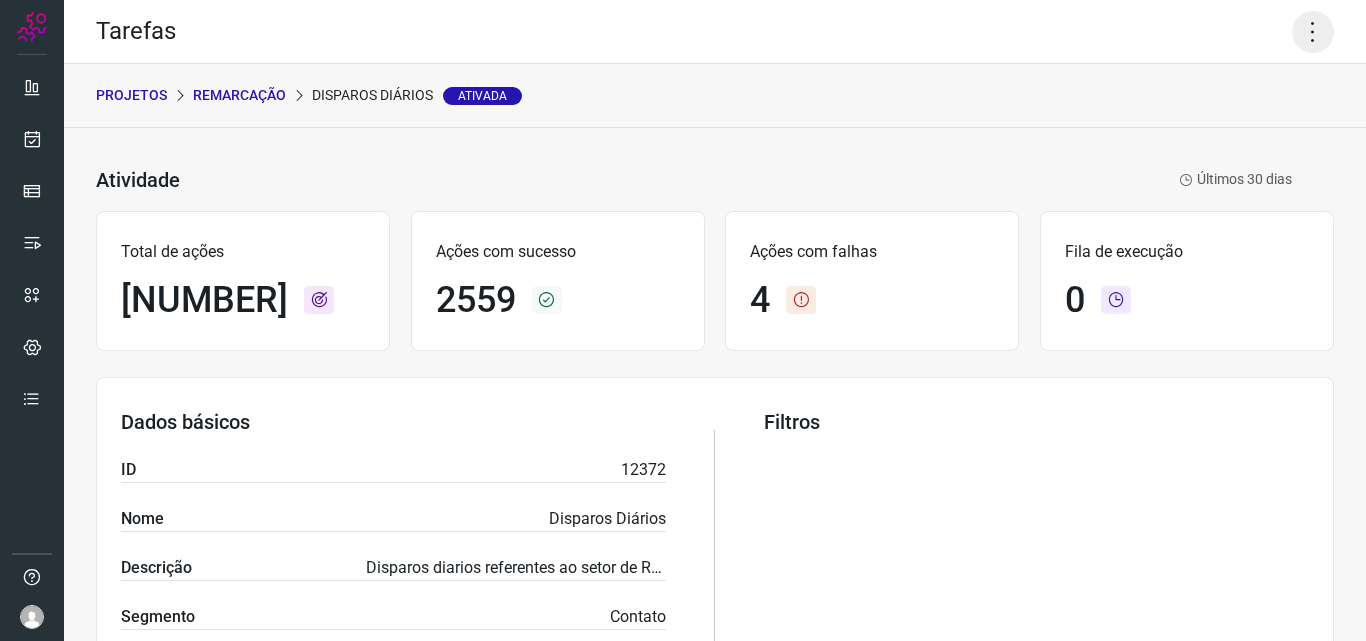 click 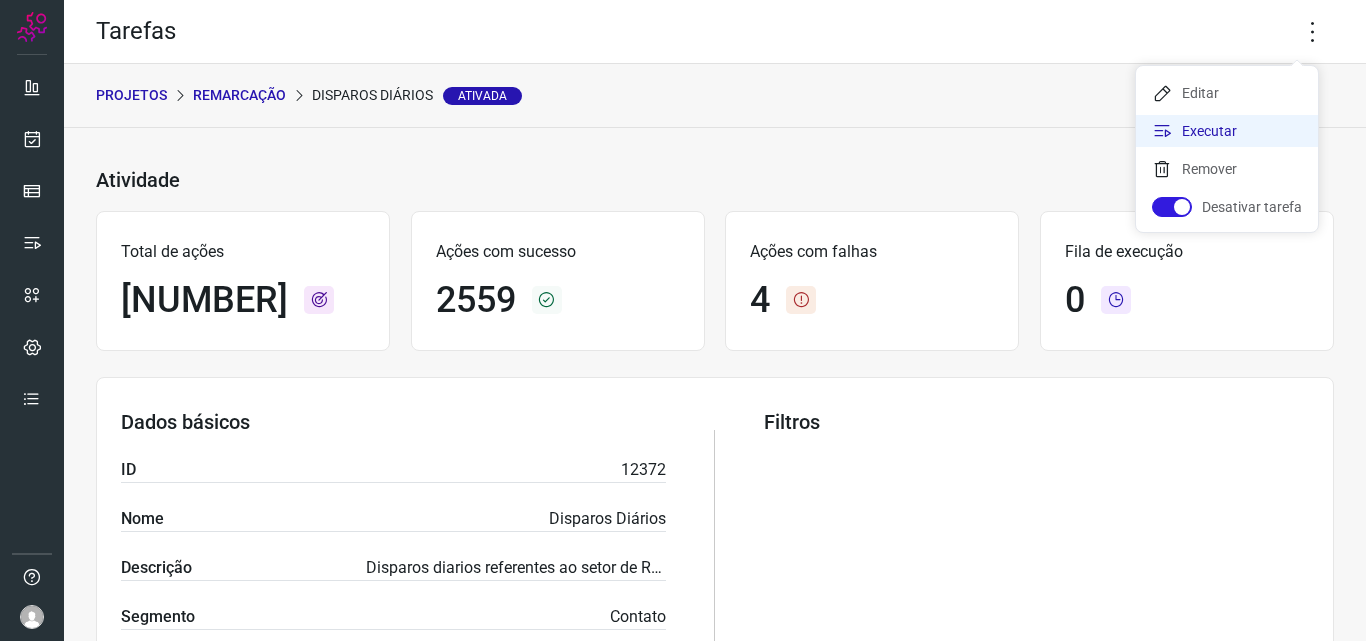 click on "Executar" 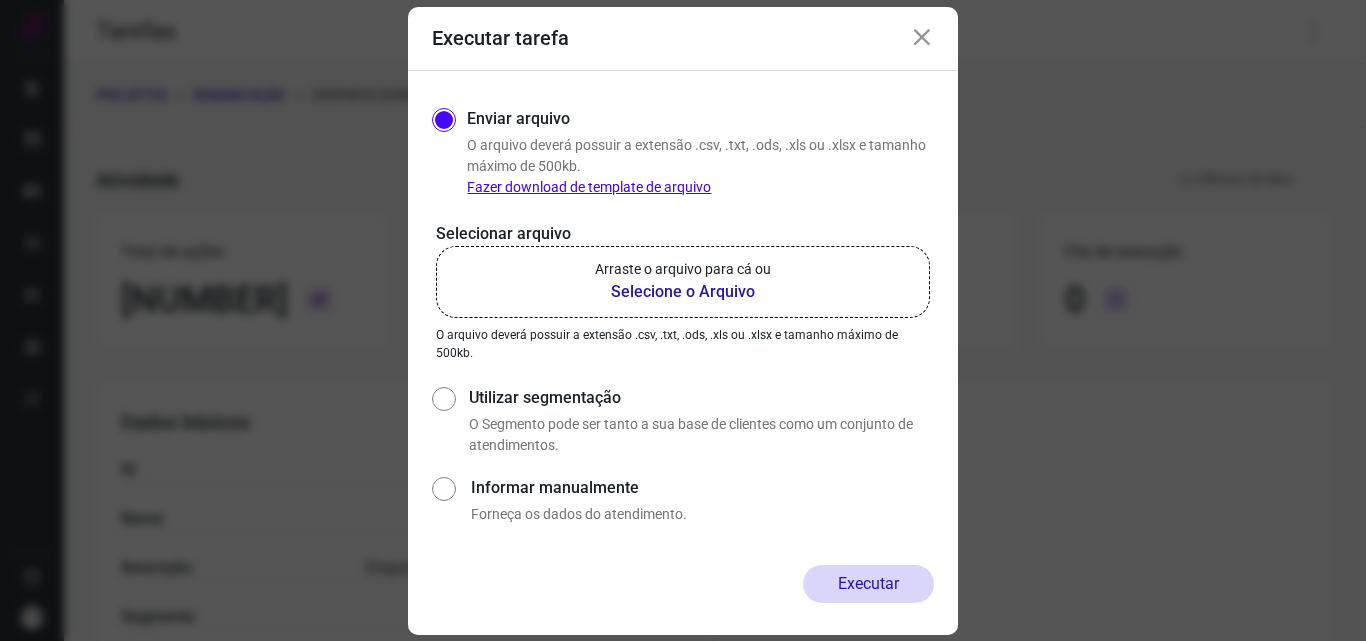 click on "Selecione o Arquivo" at bounding box center (683, 292) 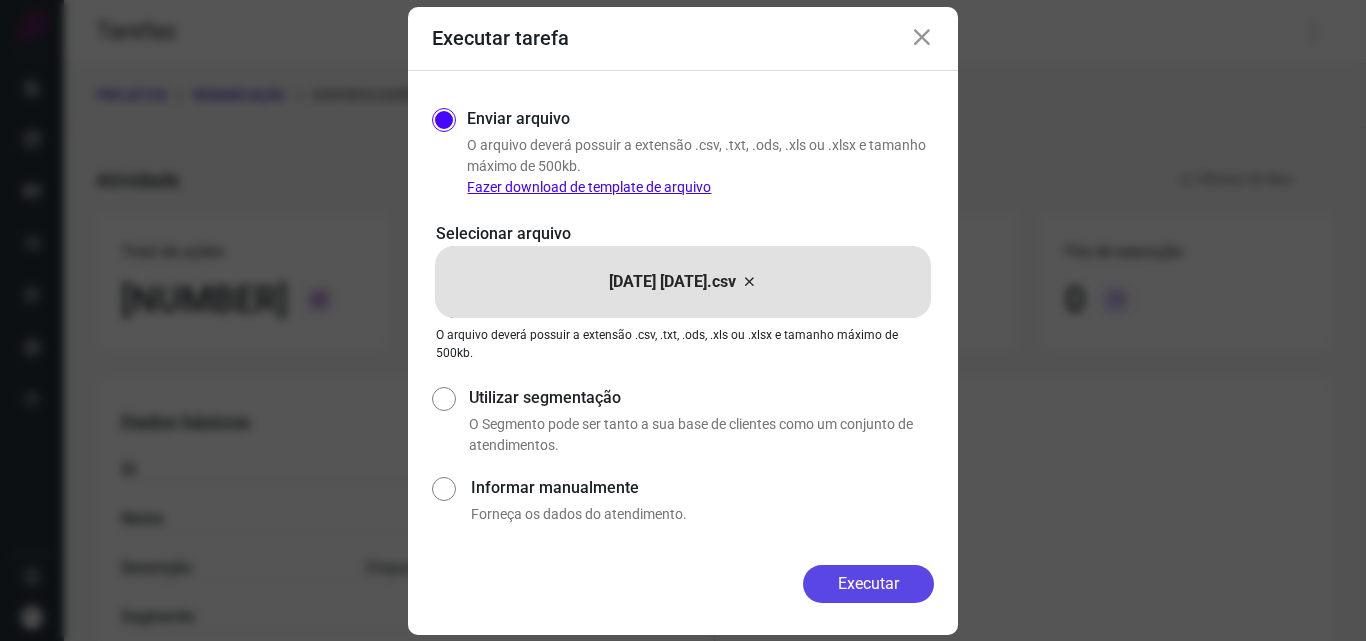 click on "Executar" at bounding box center [868, 584] 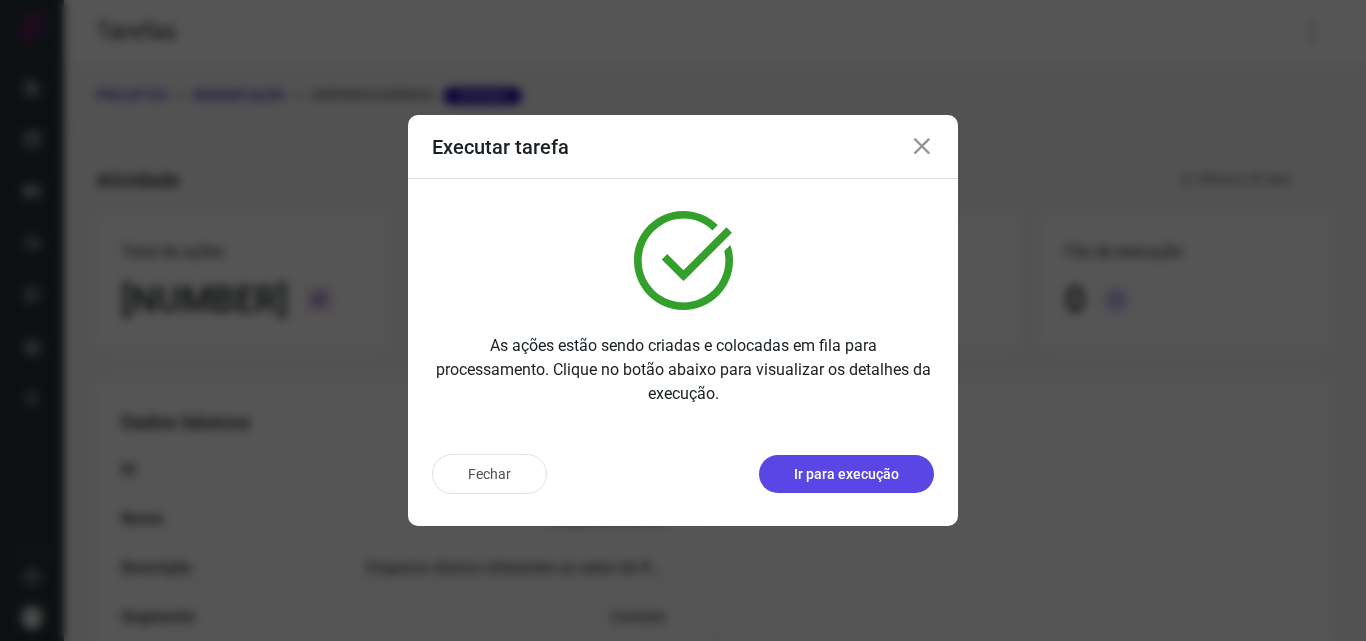 click on "Ir para execução" at bounding box center (846, 474) 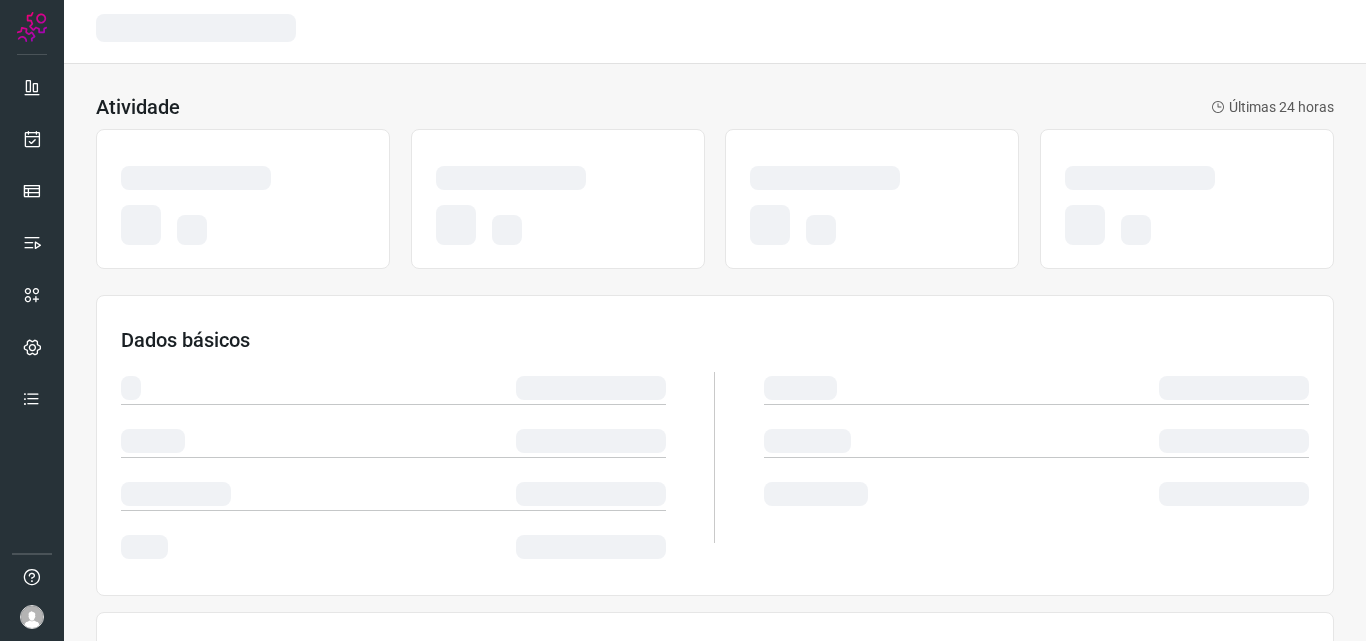 scroll, scrollTop: 0, scrollLeft: 0, axis: both 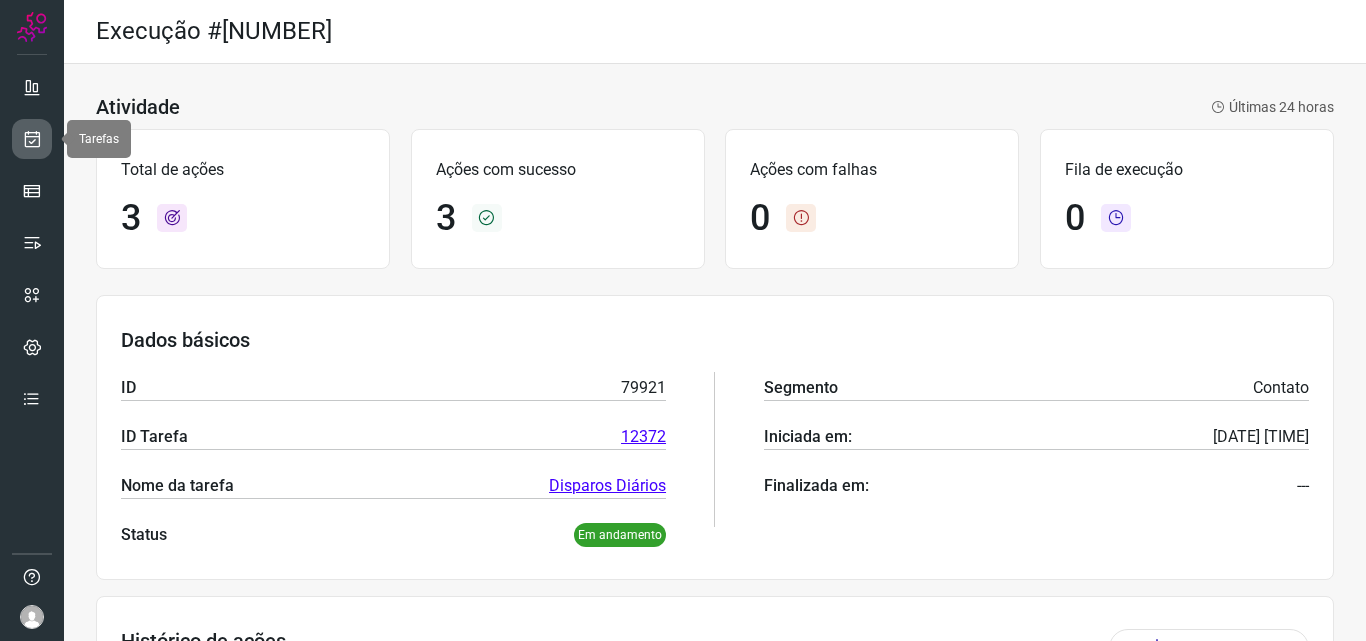 click at bounding box center (32, 139) 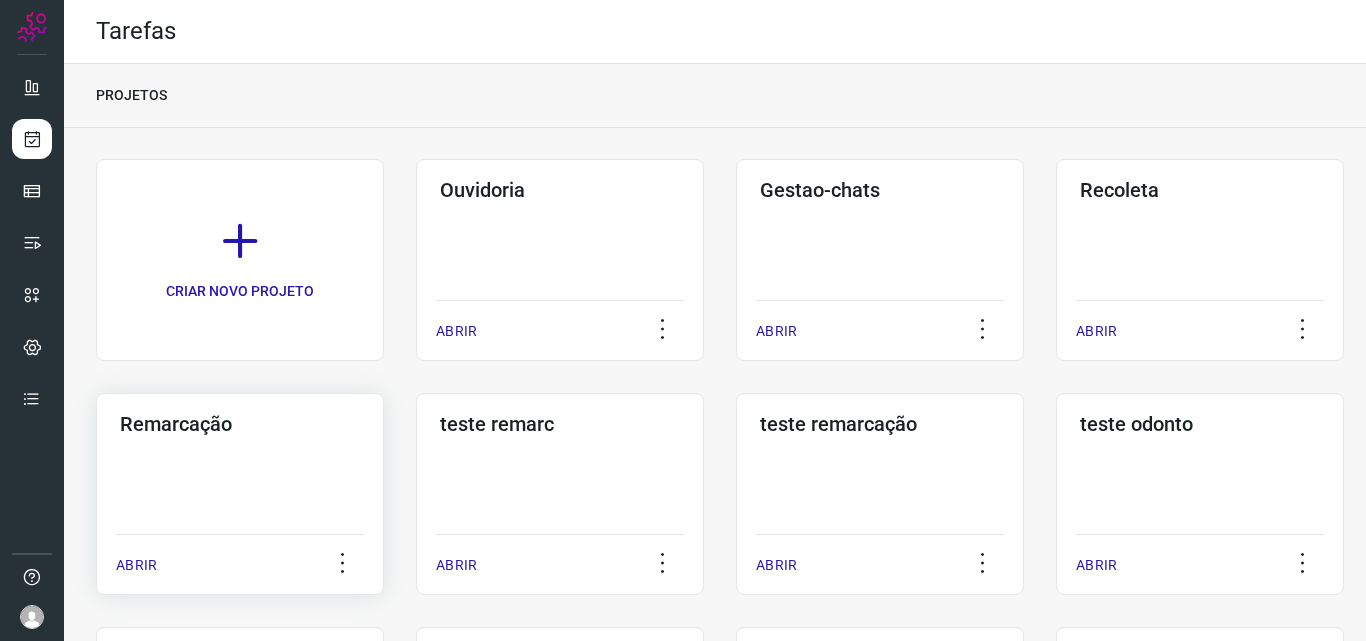click on "Remarcação" at bounding box center [240, 424] 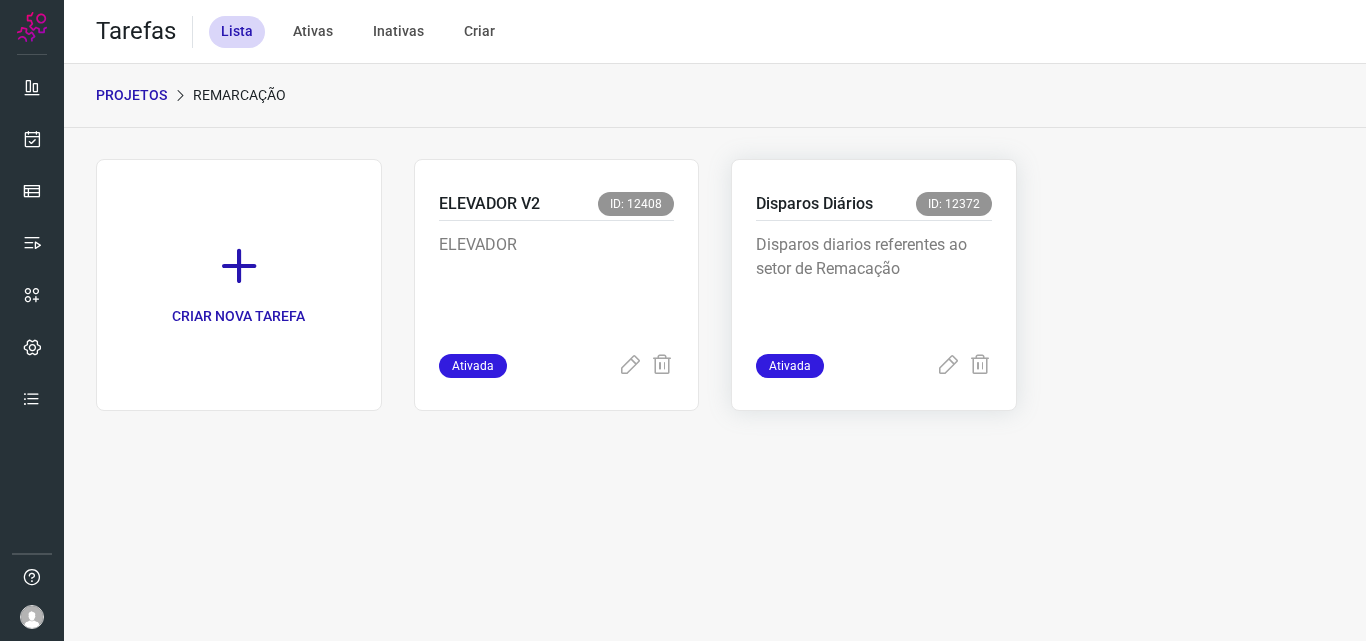 click on "Disparos Diários" at bounding box center (814, 204) 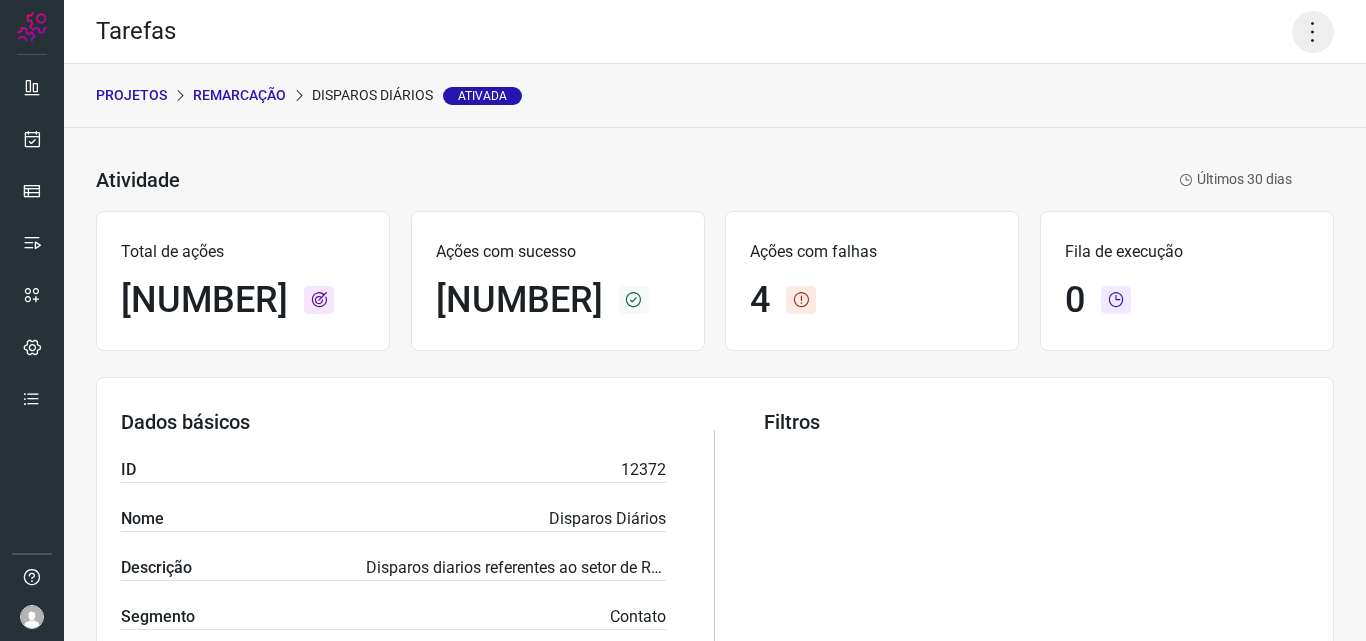 click 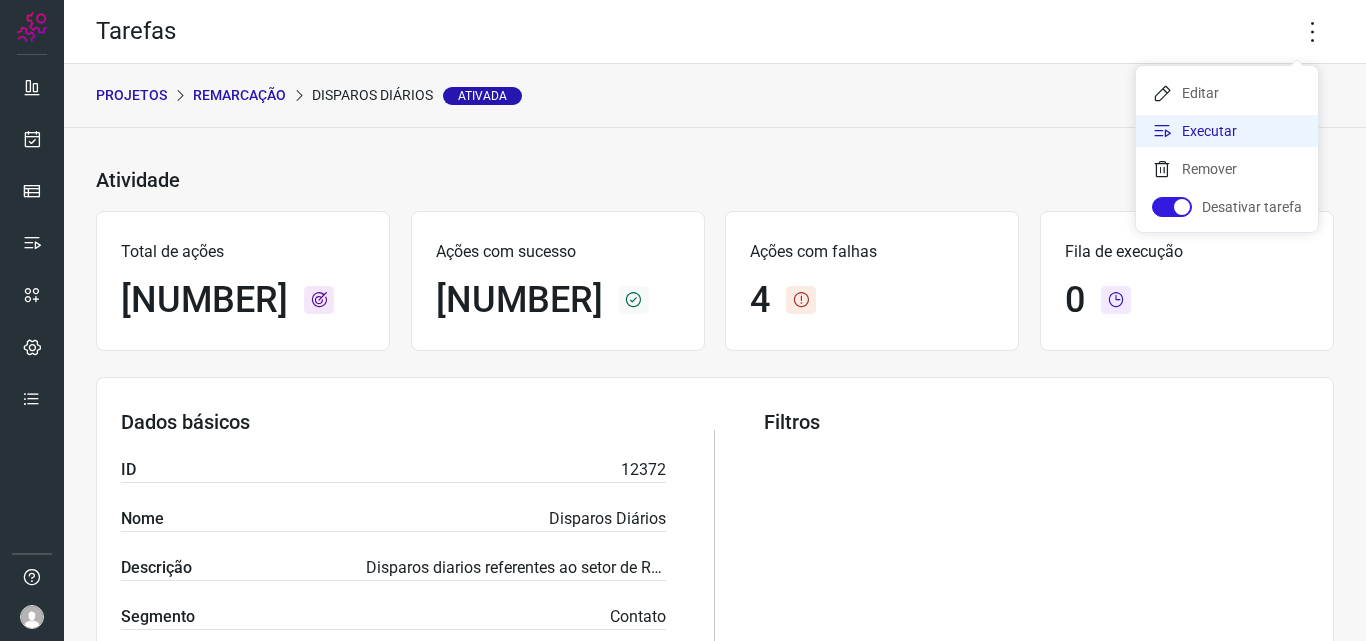 click on "Executar" 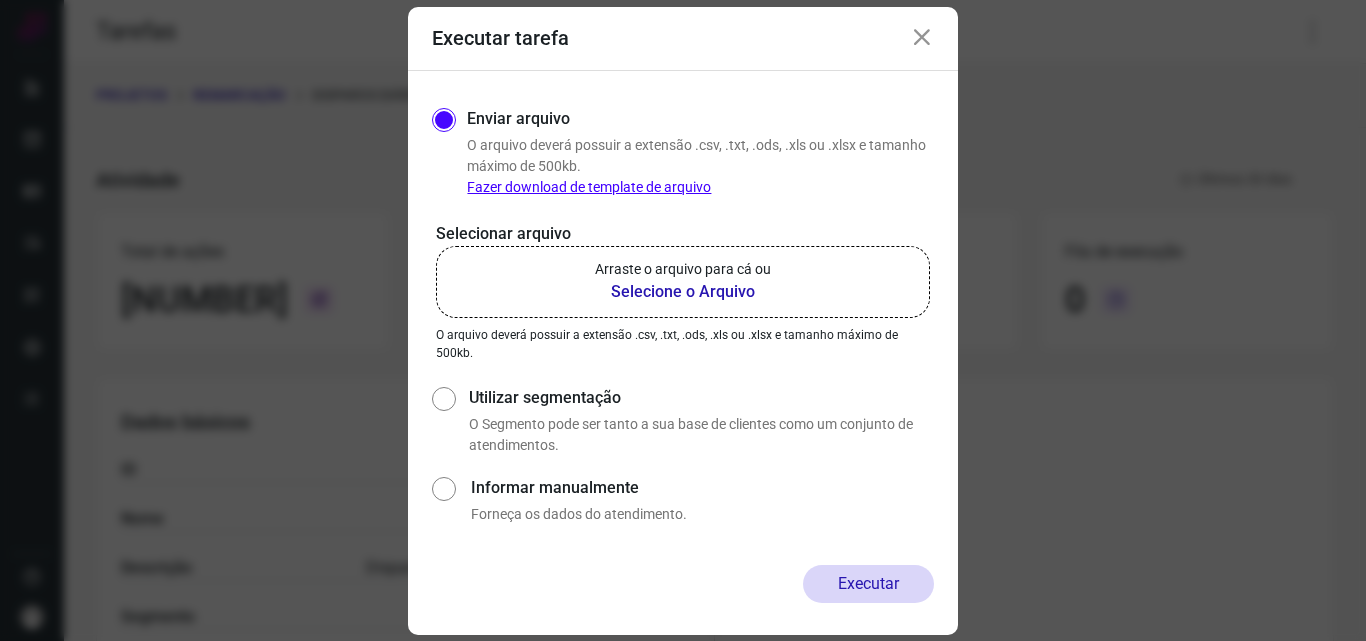 click on "Selecione o Arquivo" at bounding box center (683, 292) 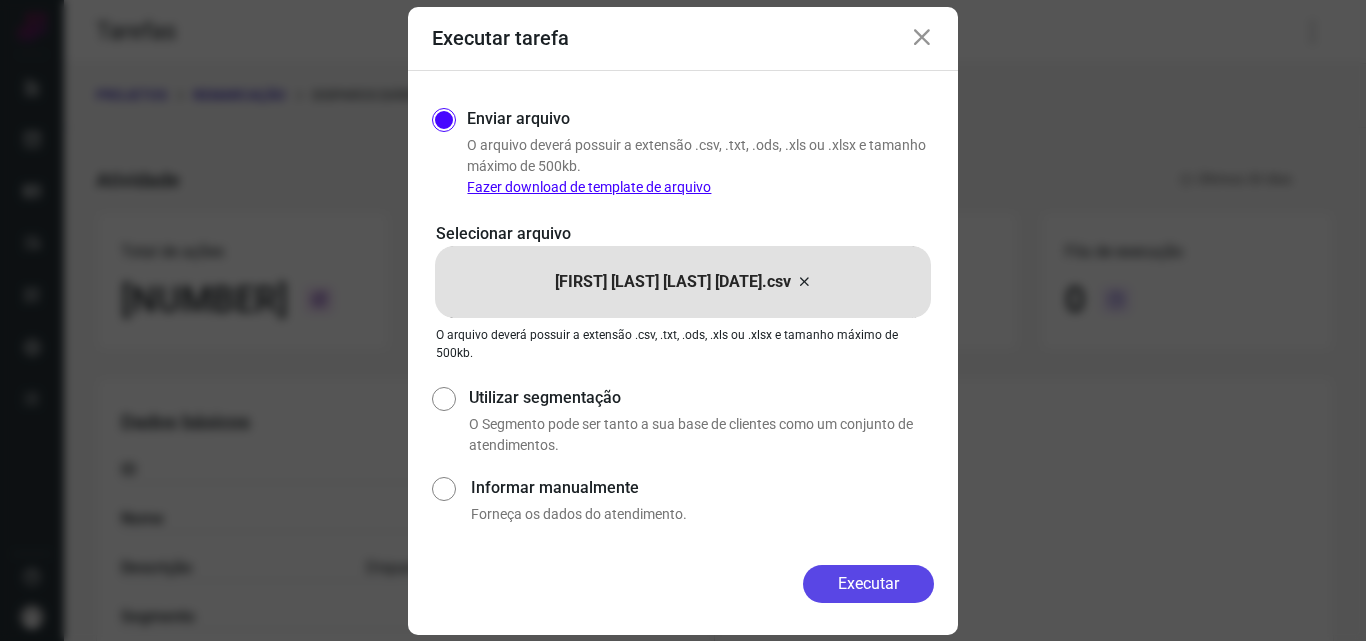click on "Executar" at bounding box center [868, 584] 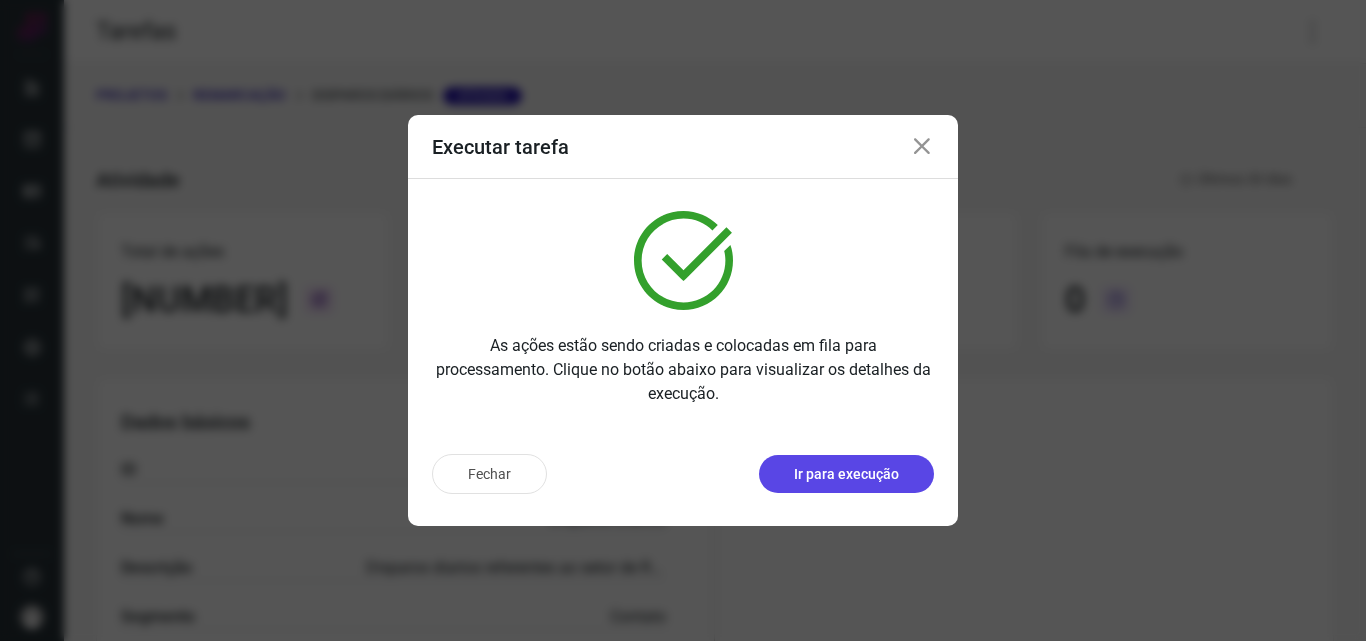 click on "Ir para execução" at bounding box center (846, 474) 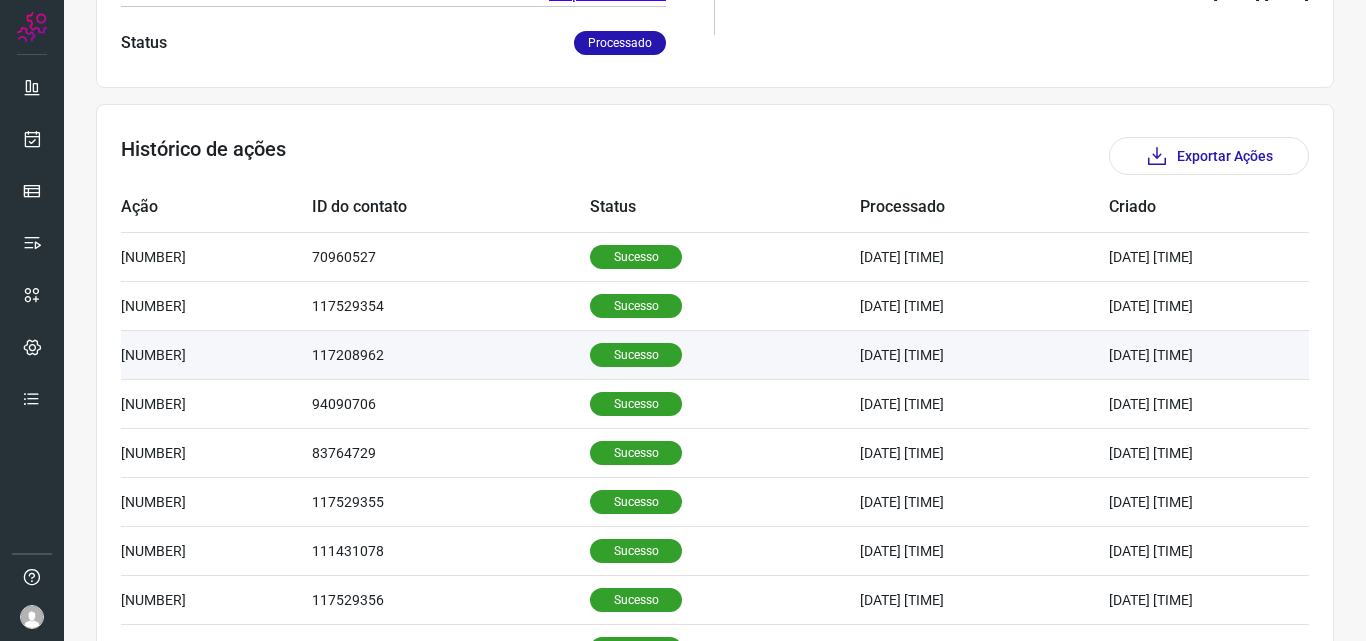 scroll, scrollTop: 500, scrollLeft: 0, axis: vertical 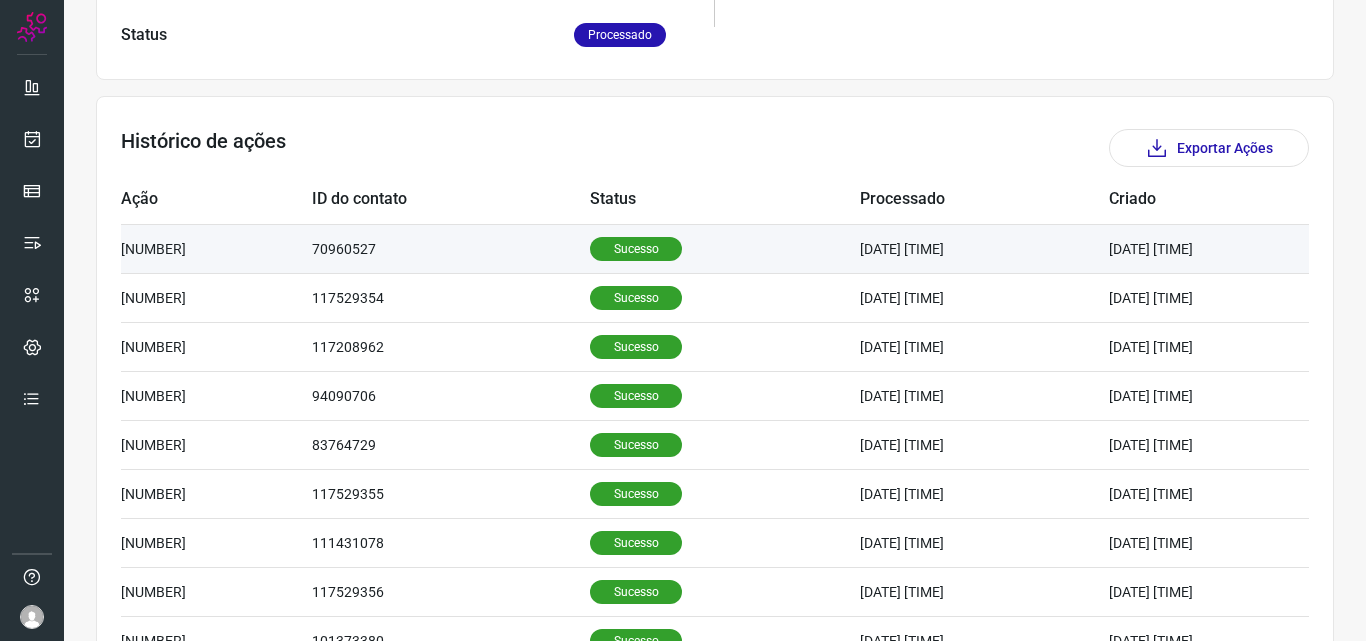 click on "Sucesso" at bounding box center [636, 249] 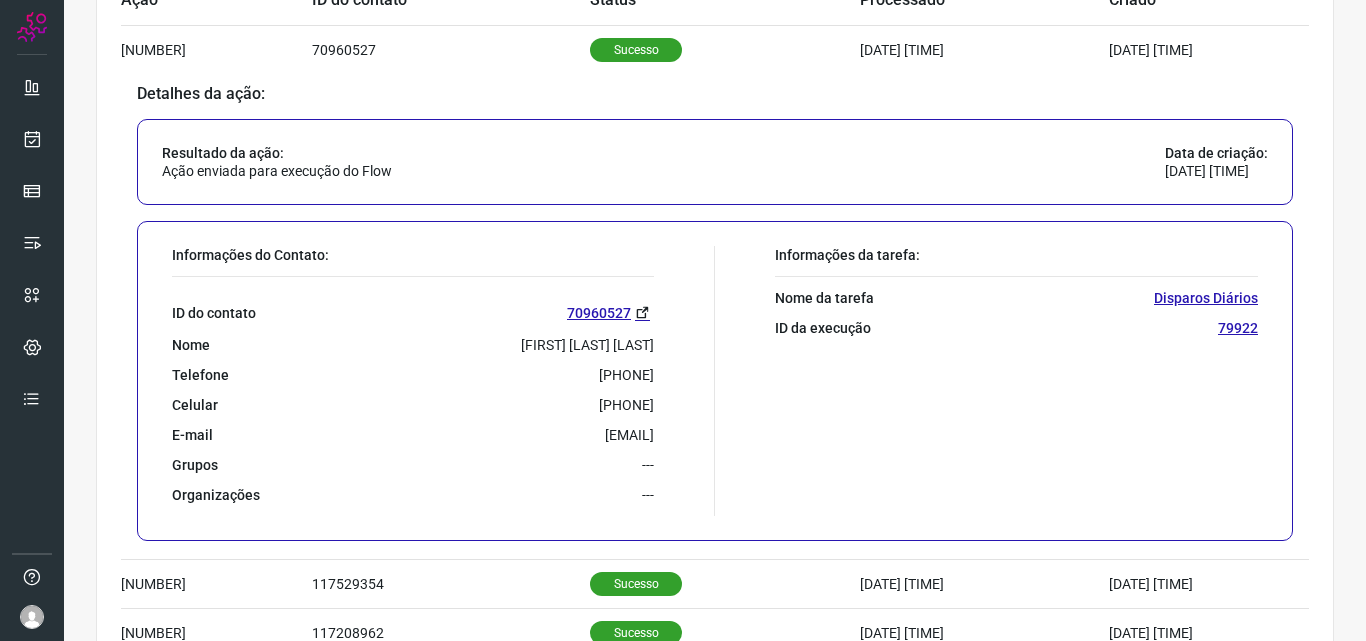 scroll, scrollTop: 700, scrollLeft: 0, axis: vertical 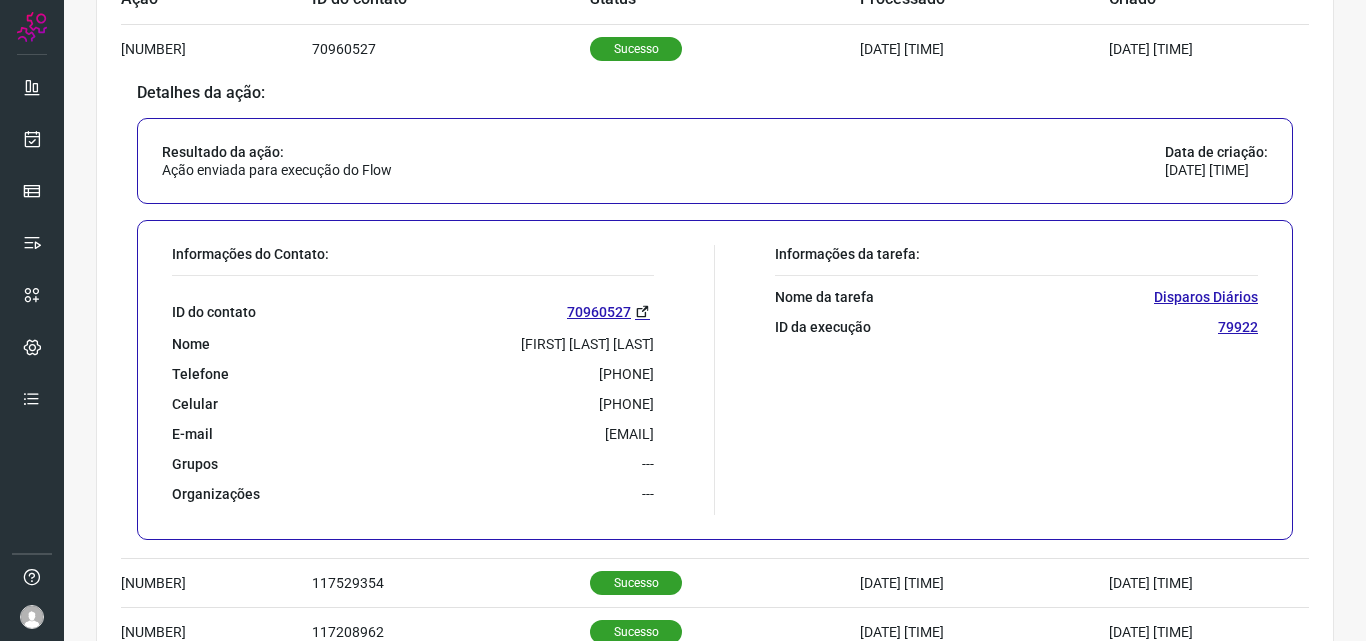 drag, startPoint x: 543, startPoint y: 400, endPoint x: 659, endPoint y: 399, distance: 116.00431 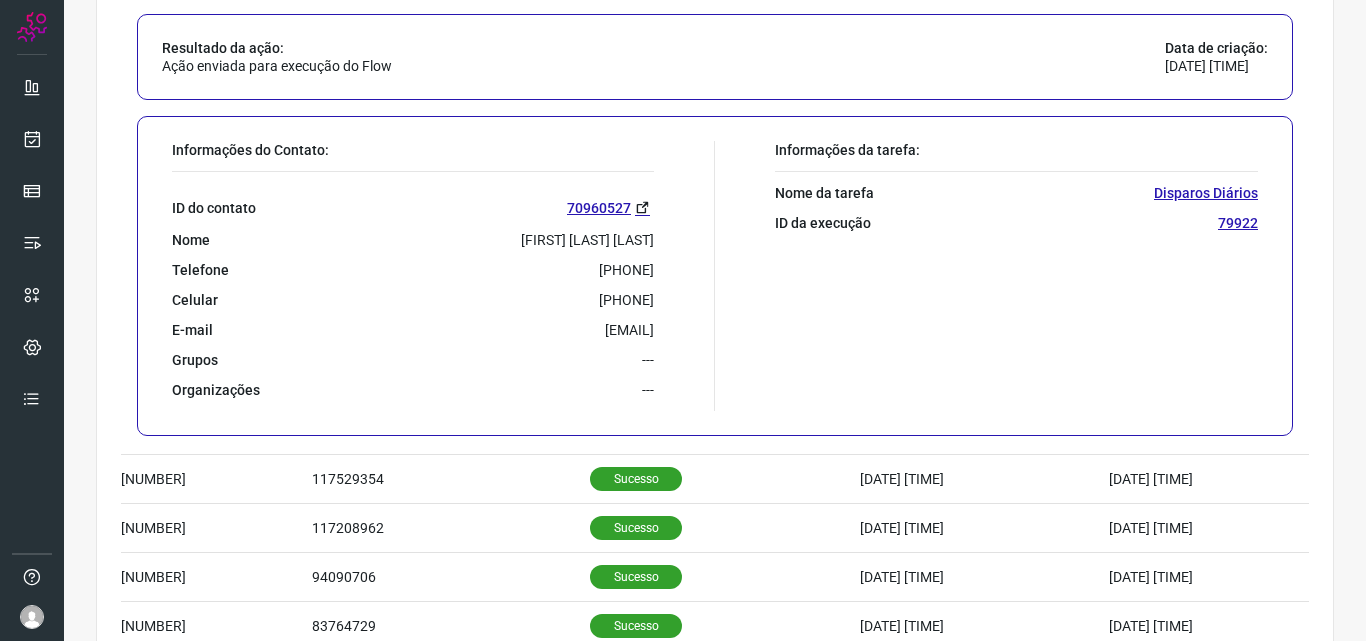 scroll, scrollTop: 1100, scrollLeft: 0, axis: vertical 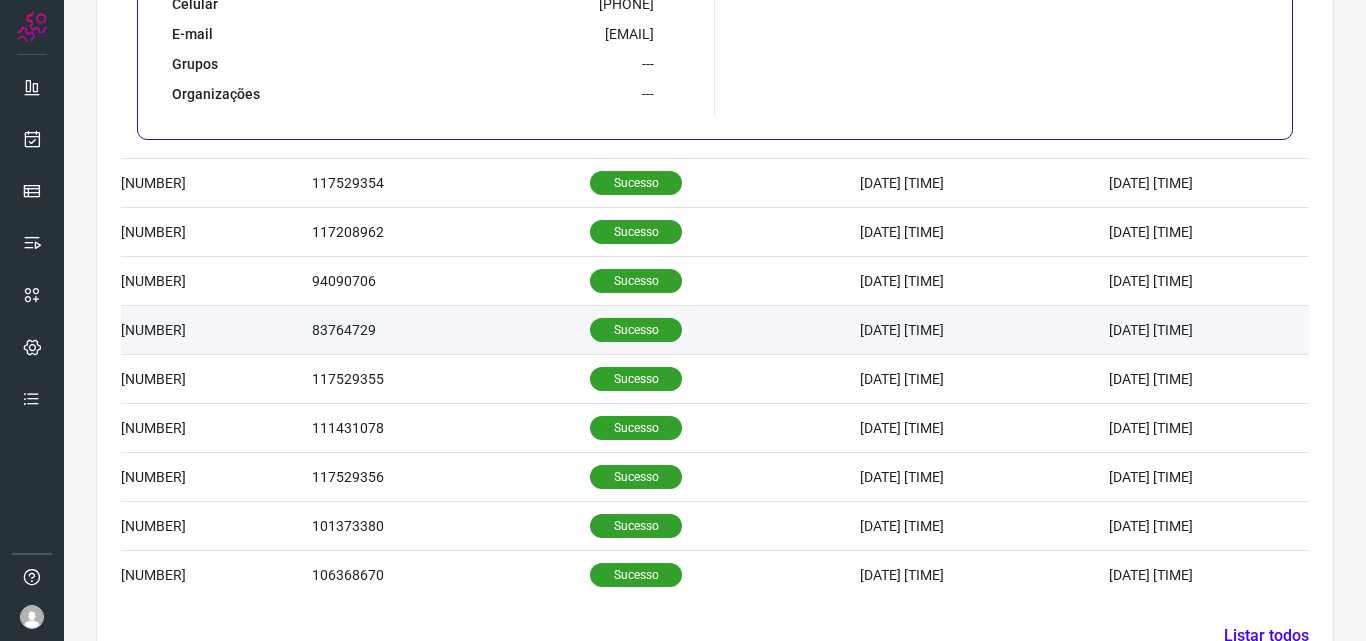 click on "Sucesso" at bounding box center [636, 330] 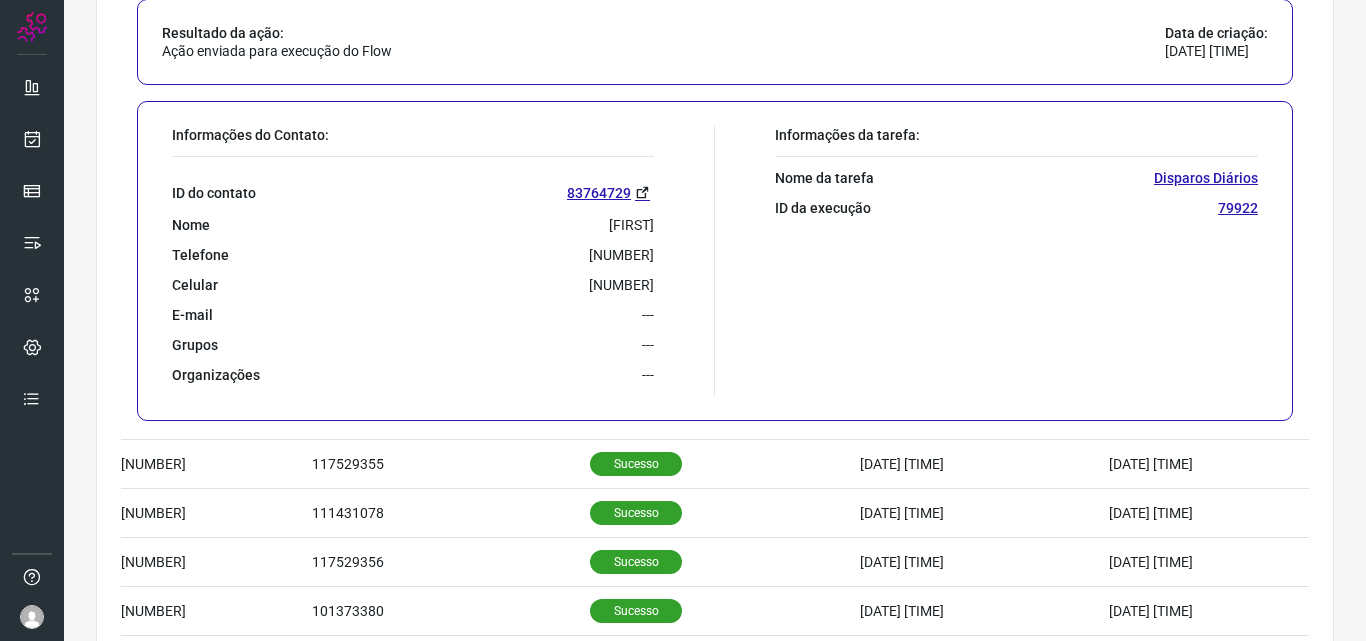 scroll, scrollTop: 1014, scrollLeft: 0, axis: vertical 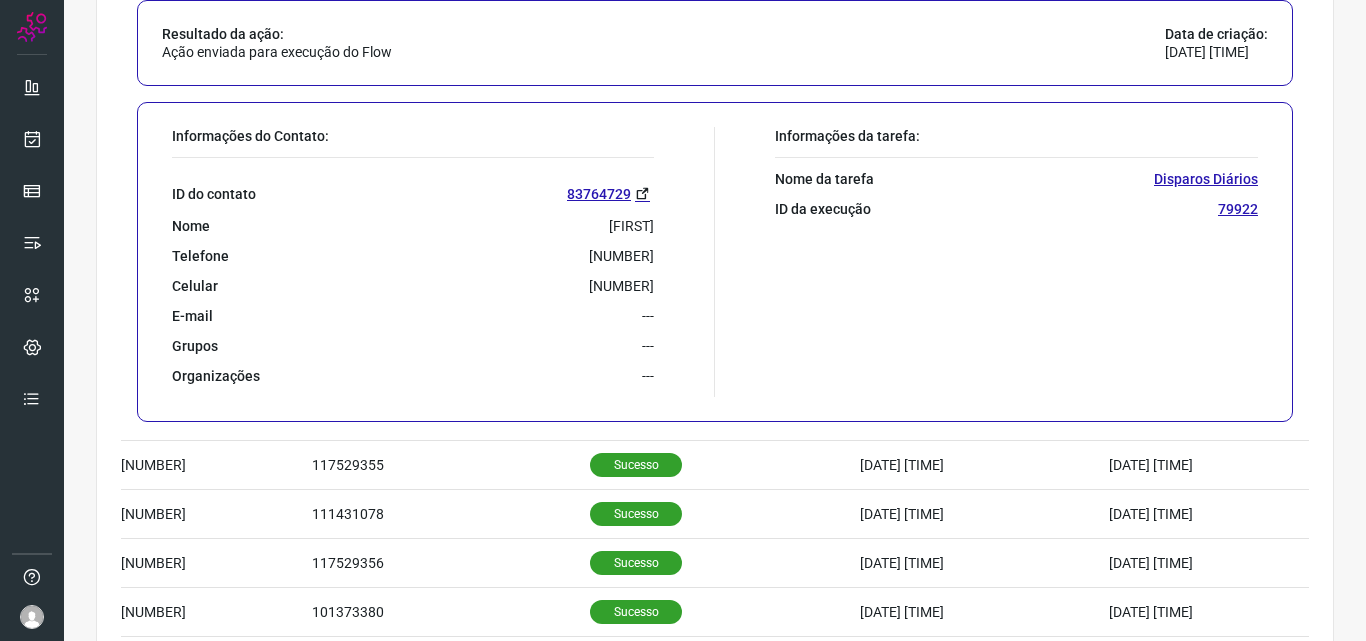 drag, startPoint x: 537, startPoint y: 281, endPoint x: 648, endPoint y: 281, distance: 111 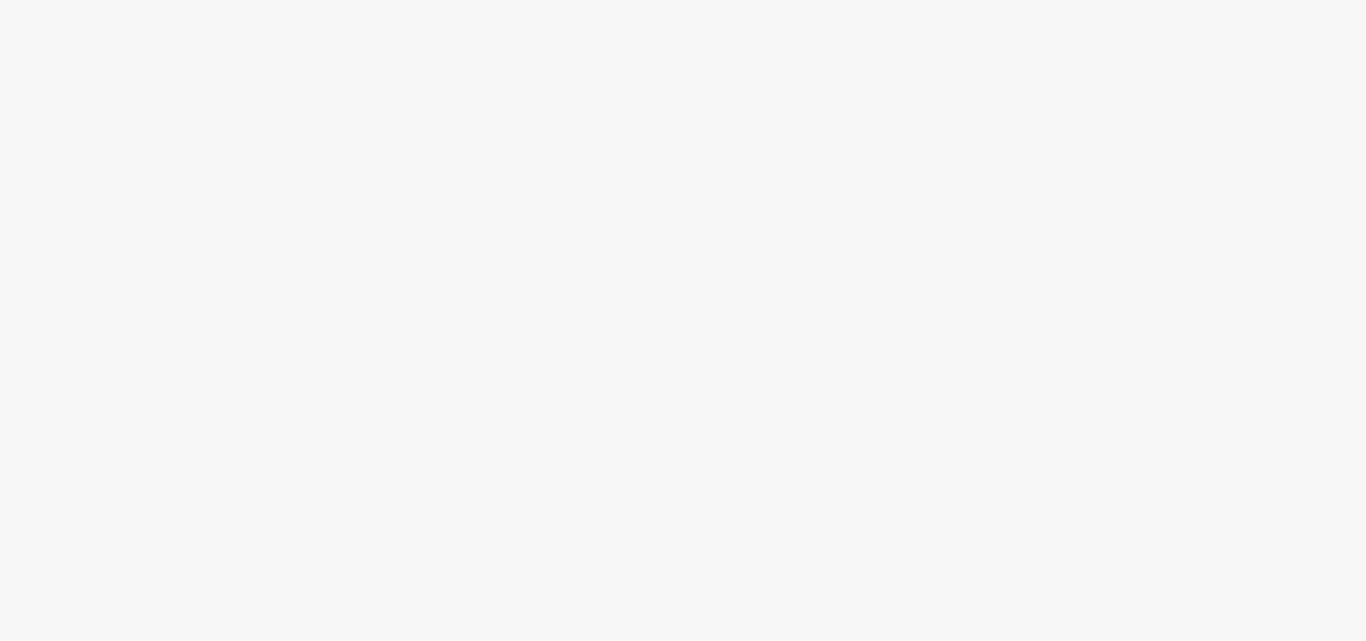 scroll, scrollTop: 0, scrollLeft: 0, axis: both 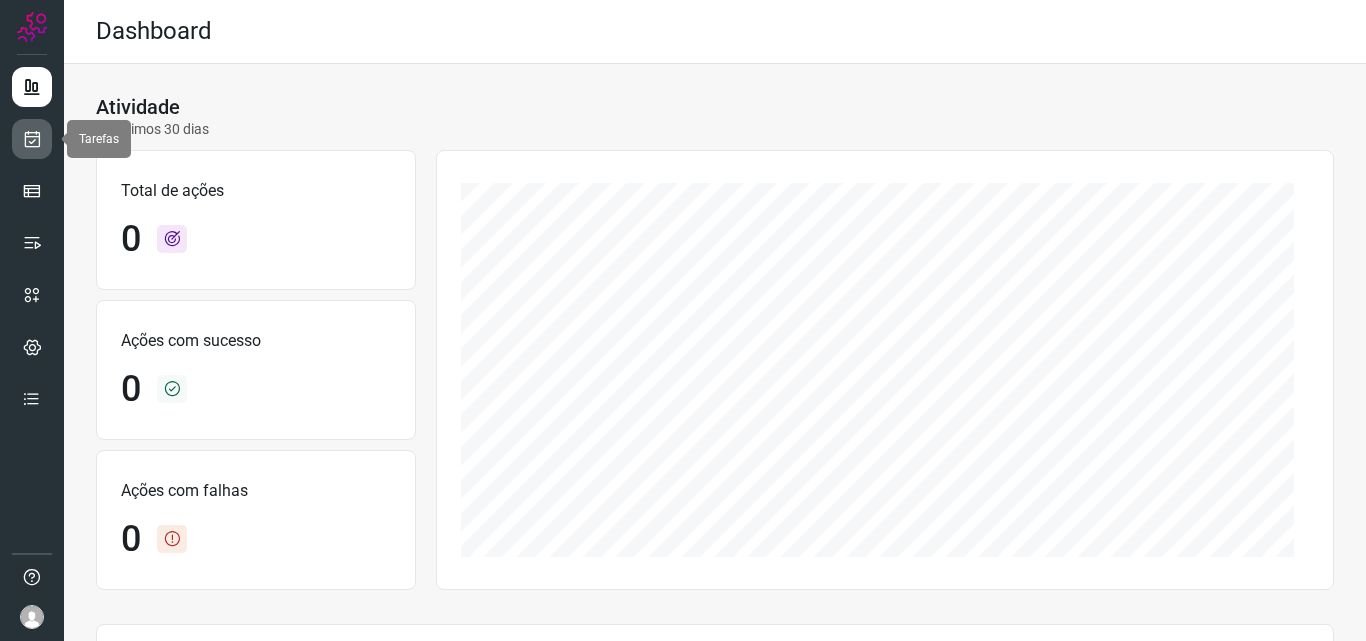 click at bounding box center [32, 139] 